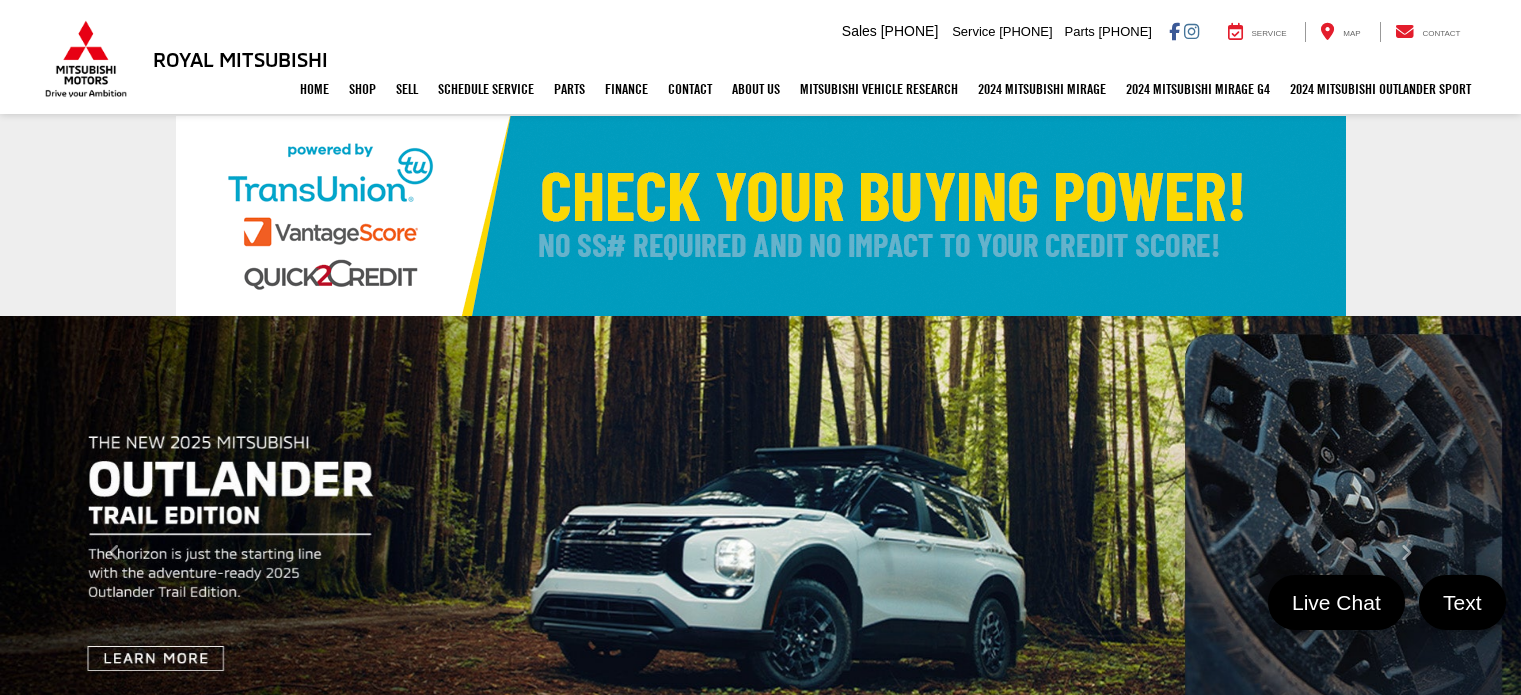 select on "Mitsubishi" 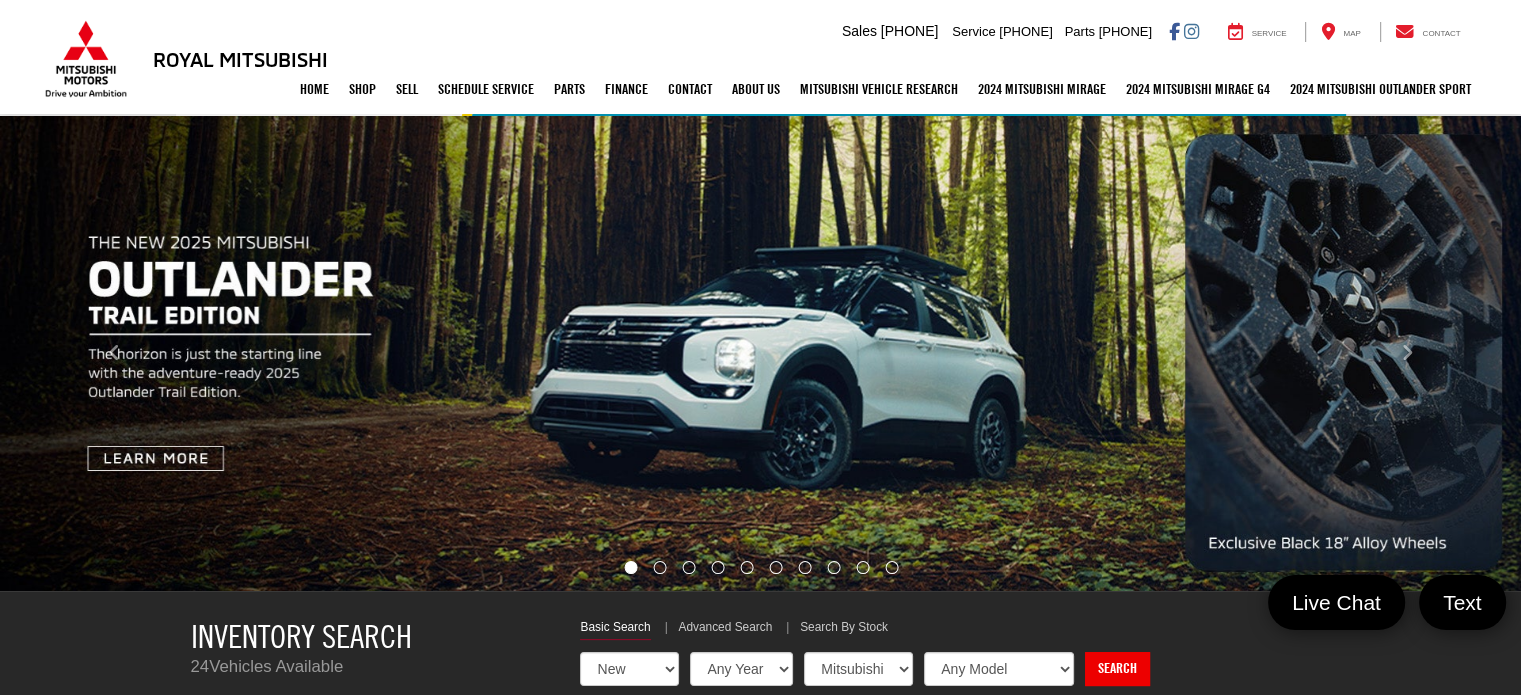 scroll, scrollTop: 200, scrollLeft: 0, axis: vertical 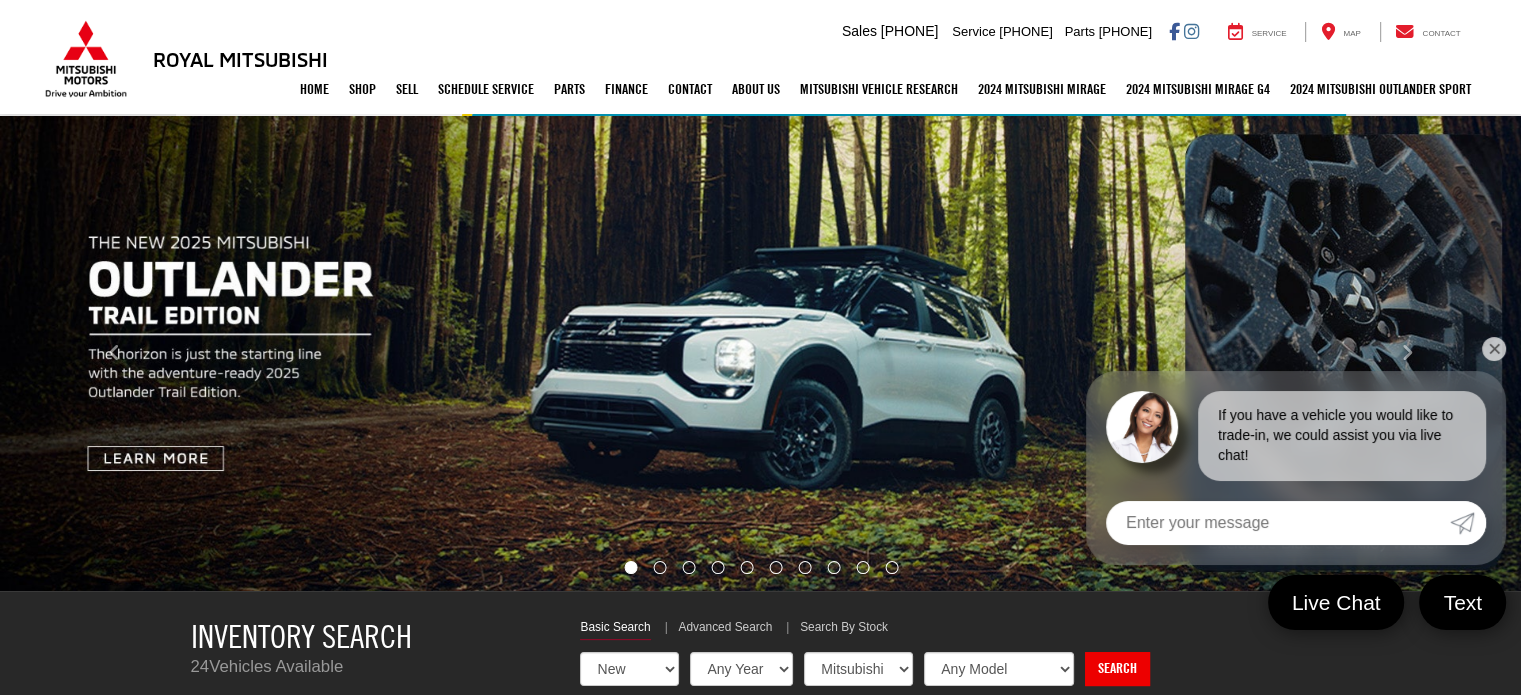 click on "✕" at bounding box center (1494, 349) 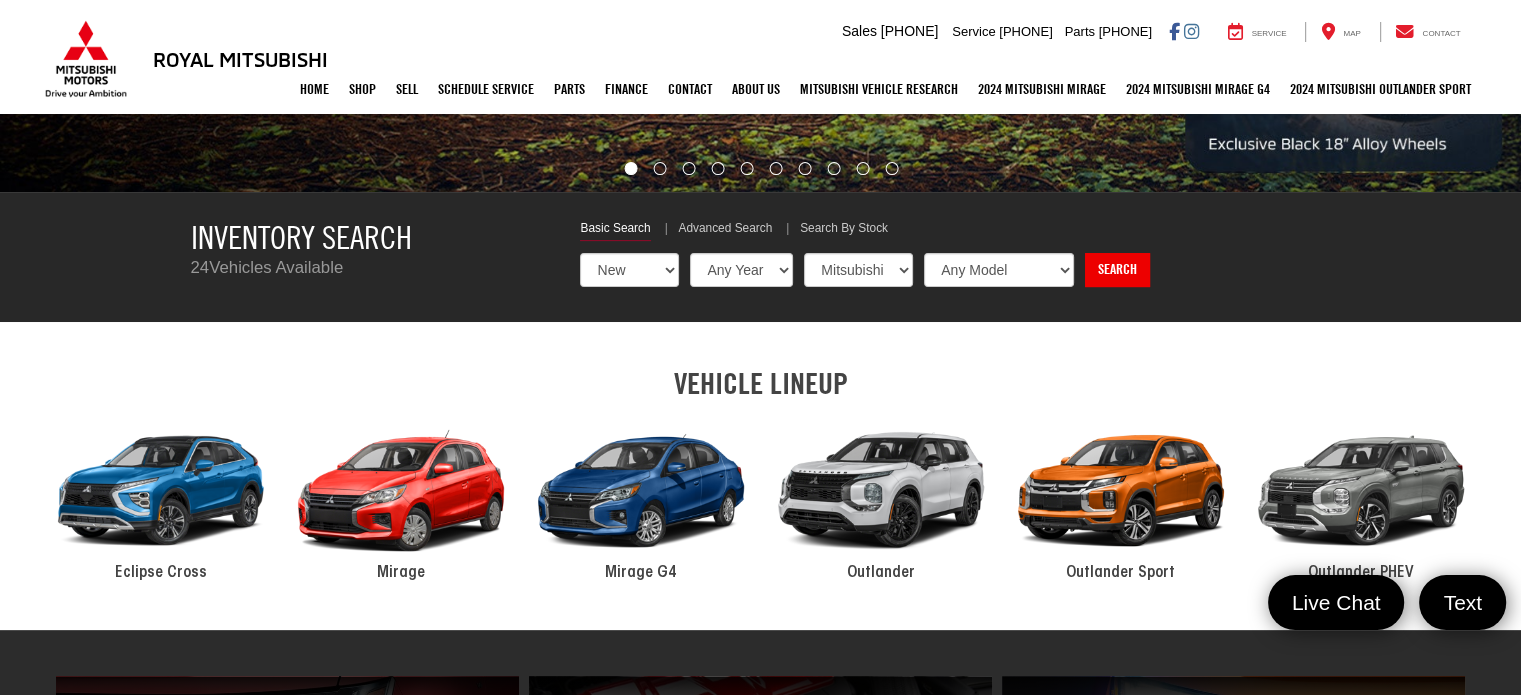 scroll, scrollTop: 600, scrollLeft: 0, axis: vertical 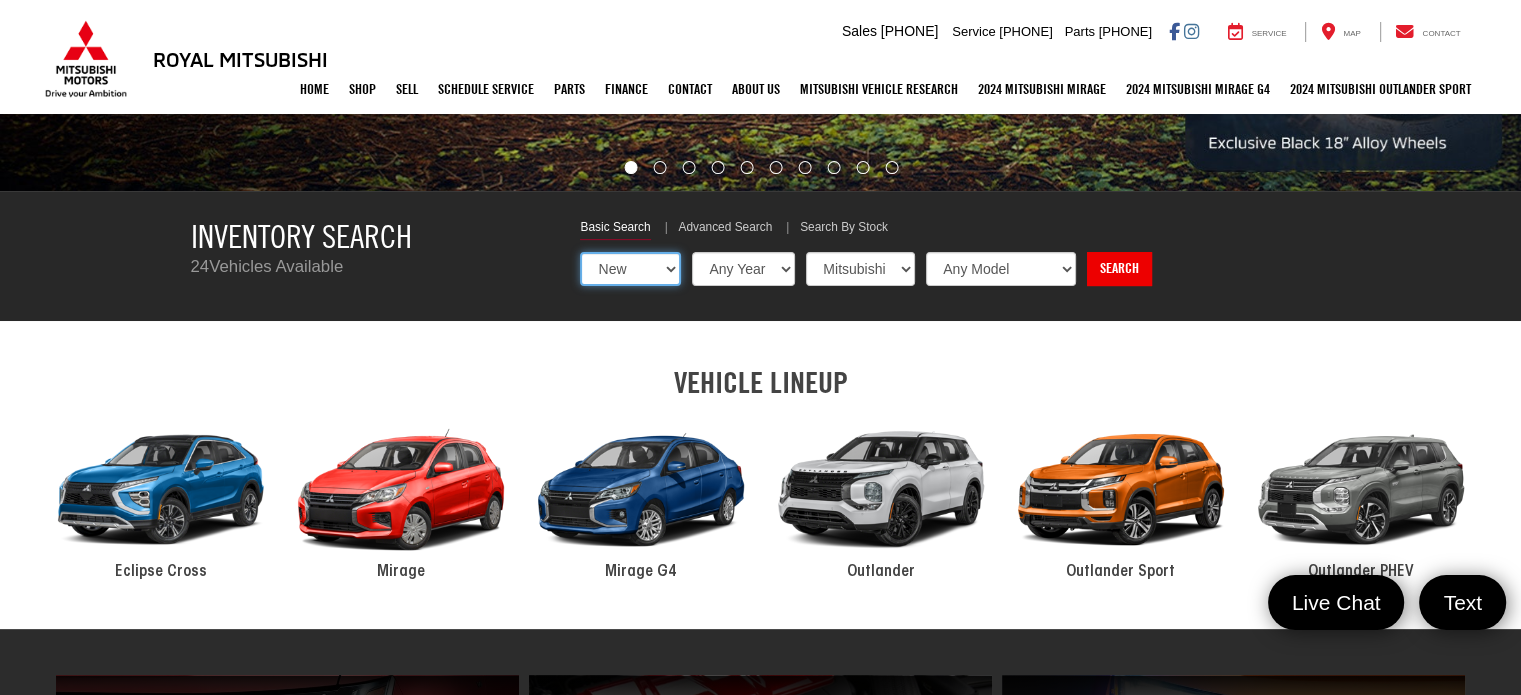 click on "New
Used Certified" at bounding box center [630, 269] 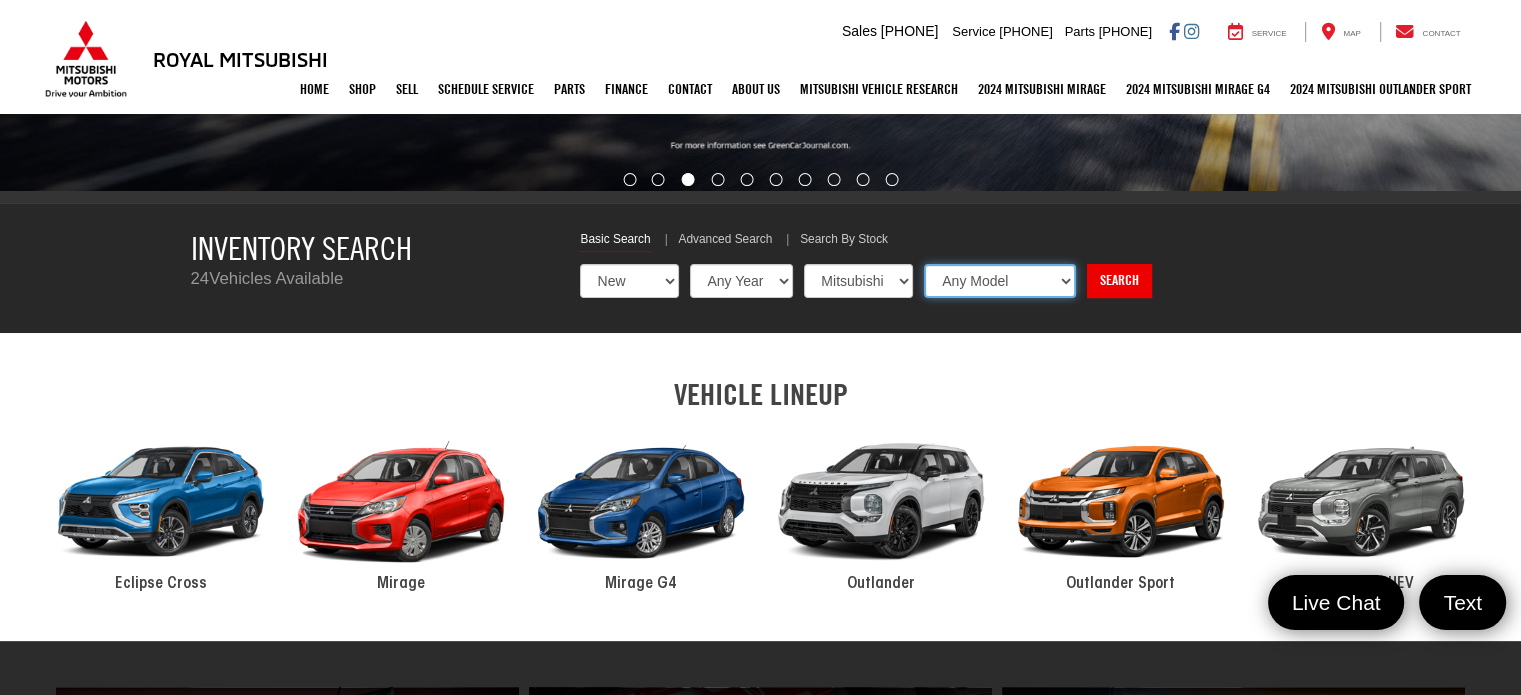 click on "Any Model Eclipse Cross Mirage Outlander Outlander PHEV Outlander Sport" at bounding box center [1000, 281] 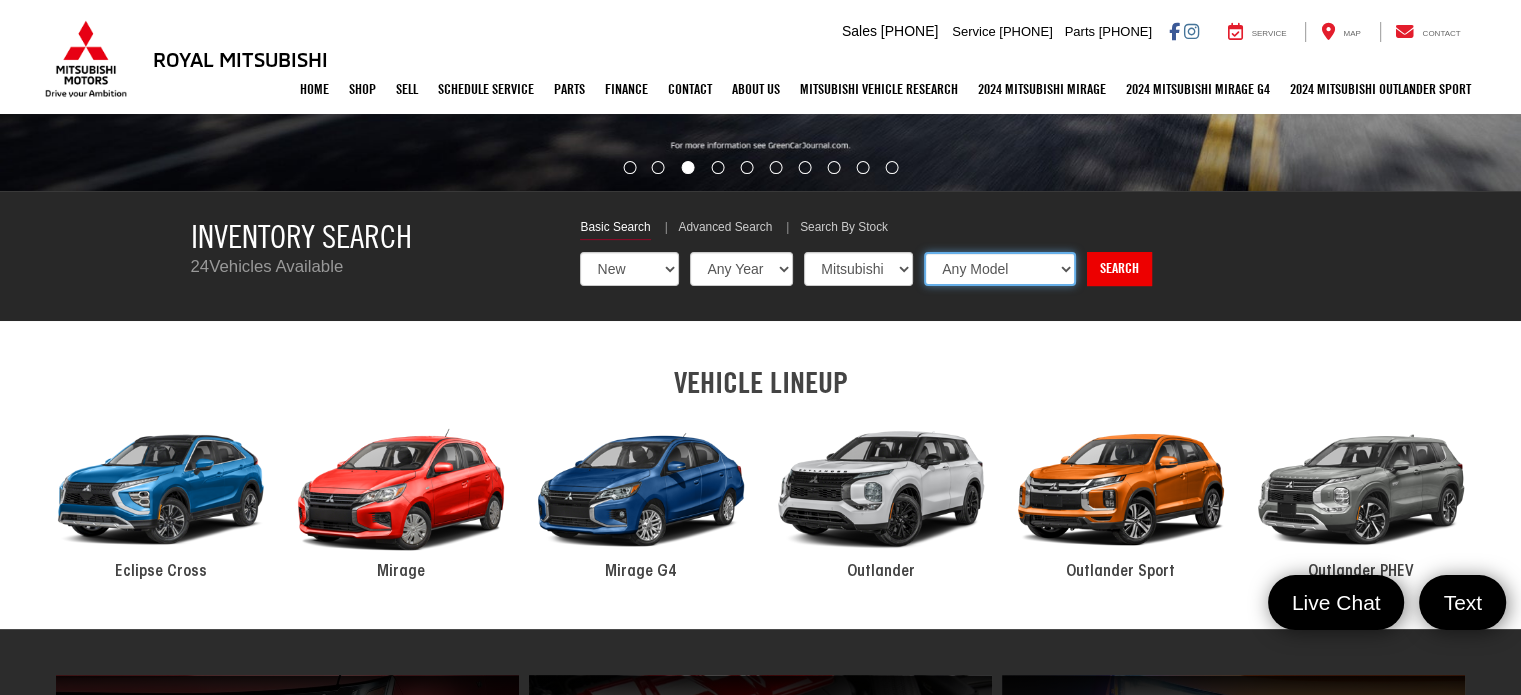 select on "Outlander" 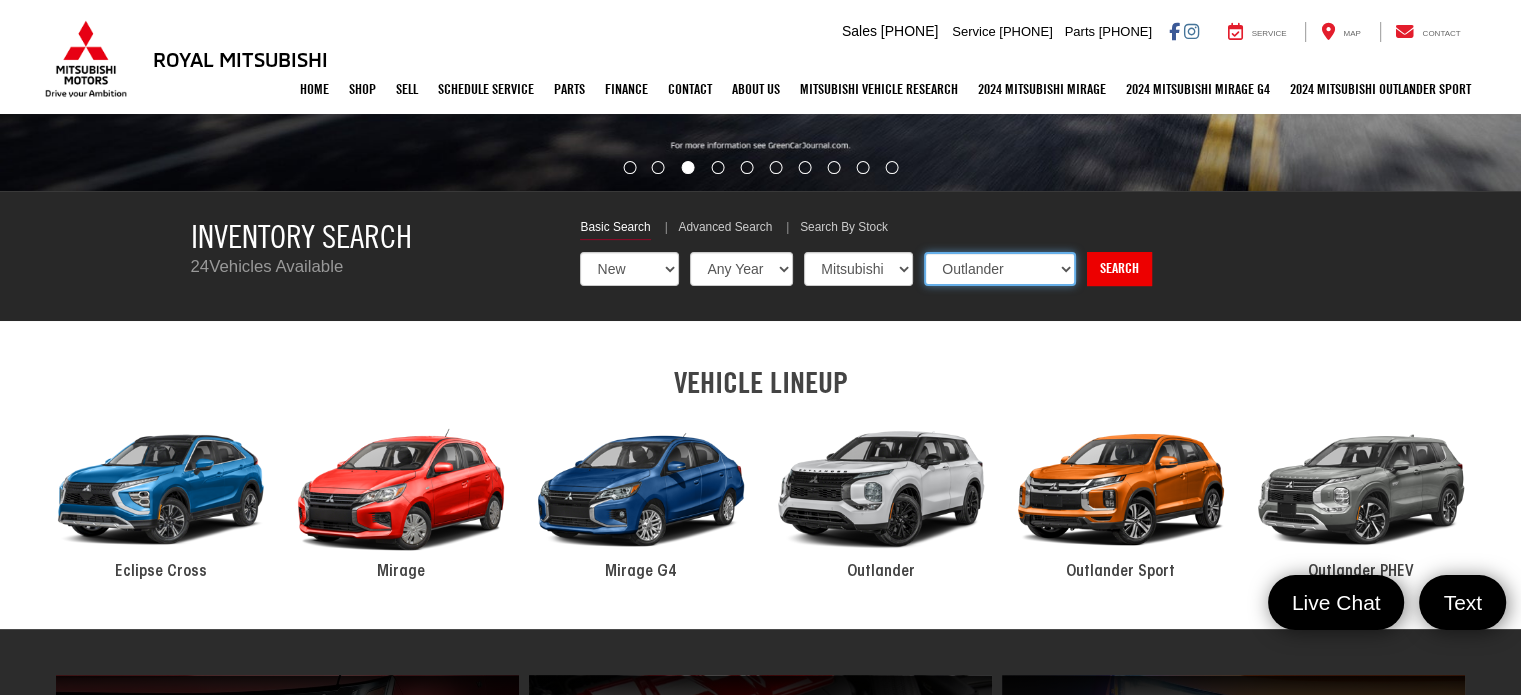 click on "Any Model Eclipse Cross Mirage Outlander Outlander PHEV Outlander Sport" at bounding box center [1000, 269] 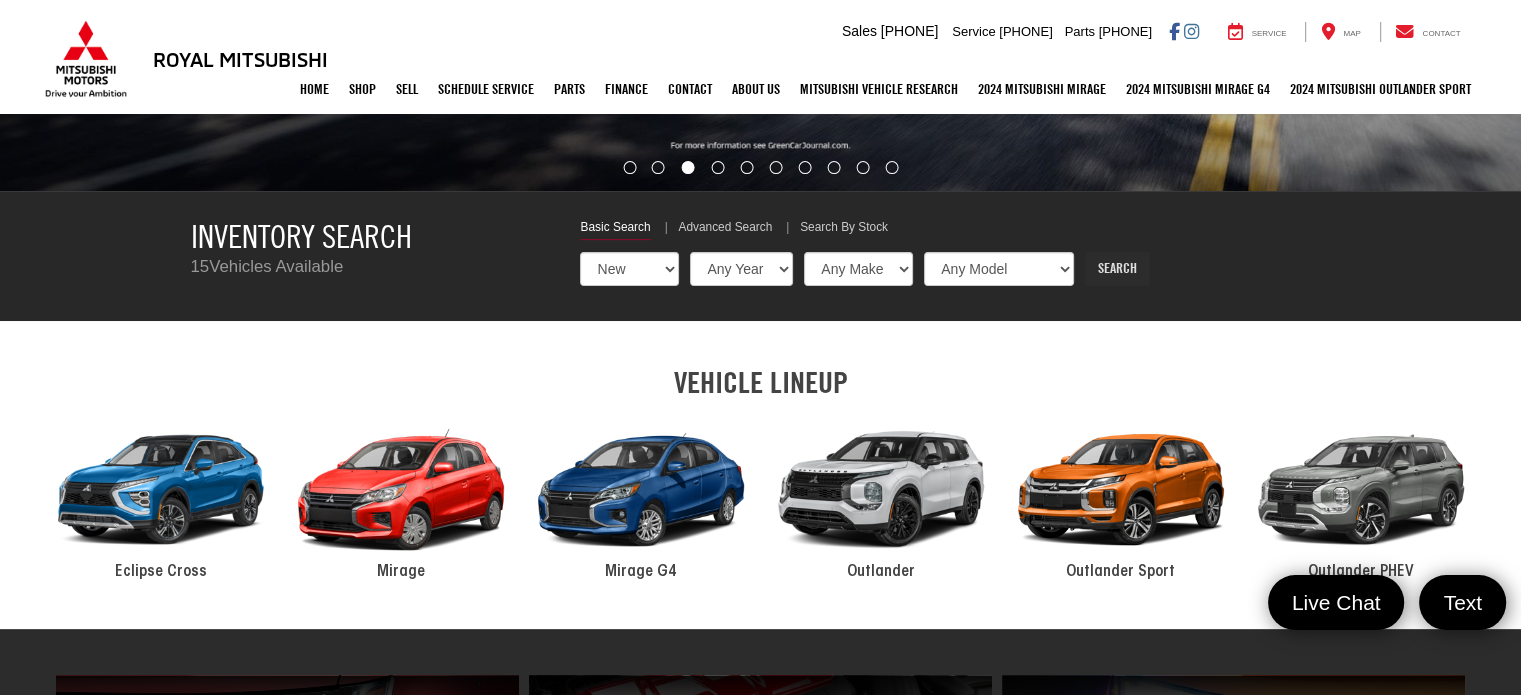 click on "Search" at bounding box center [1117, 269] 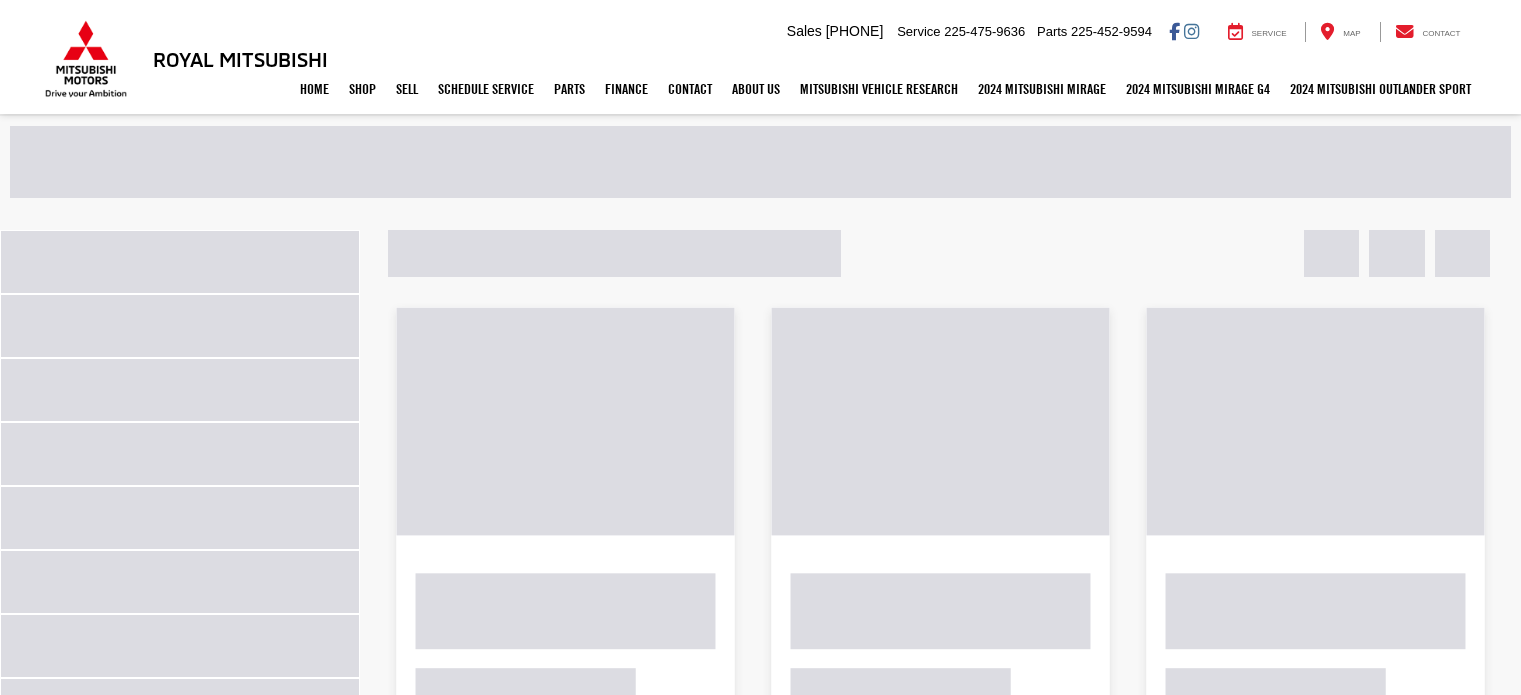 scroll, scrollTop: 0, scrollLeft: 0, axis: both 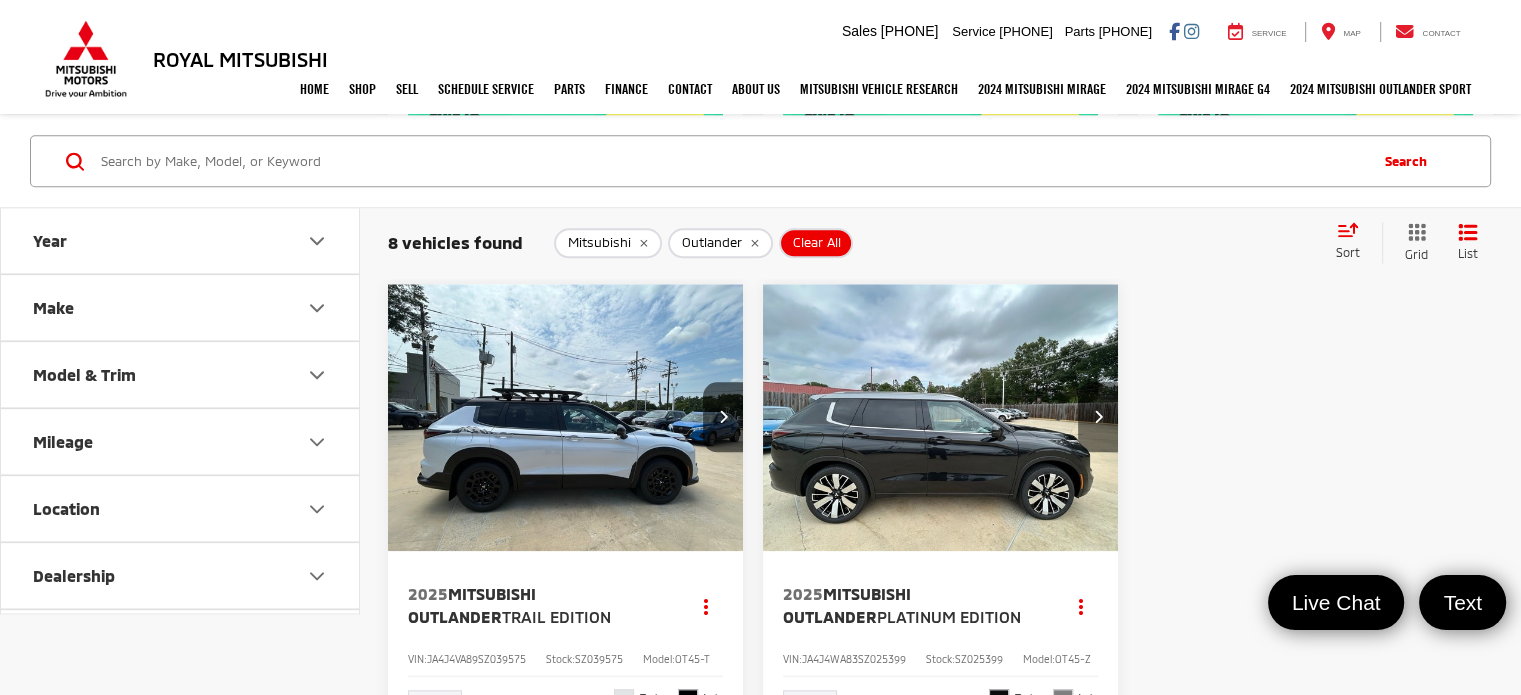 click at bounding box center (1098, 416) 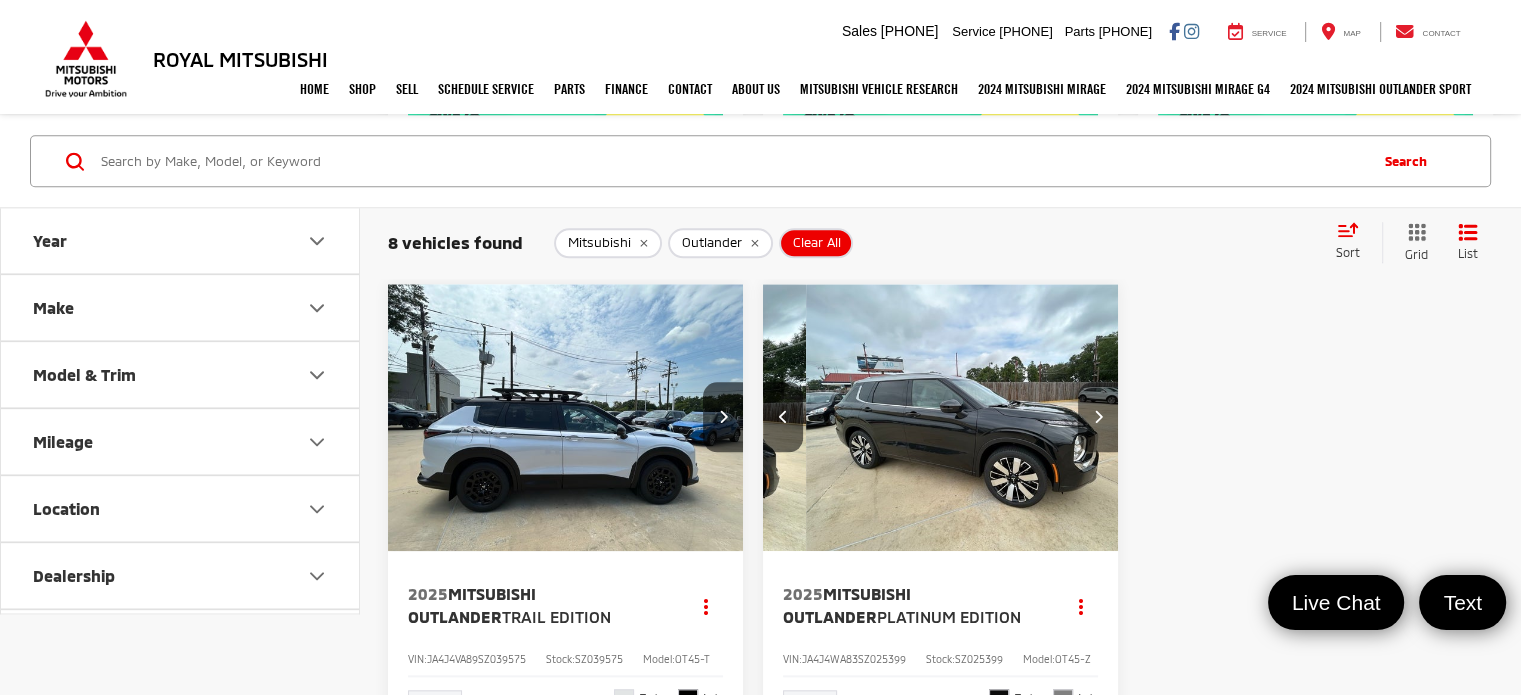 scroll, scrollTop: 0, scrollLeft: 358, axis: horizontal 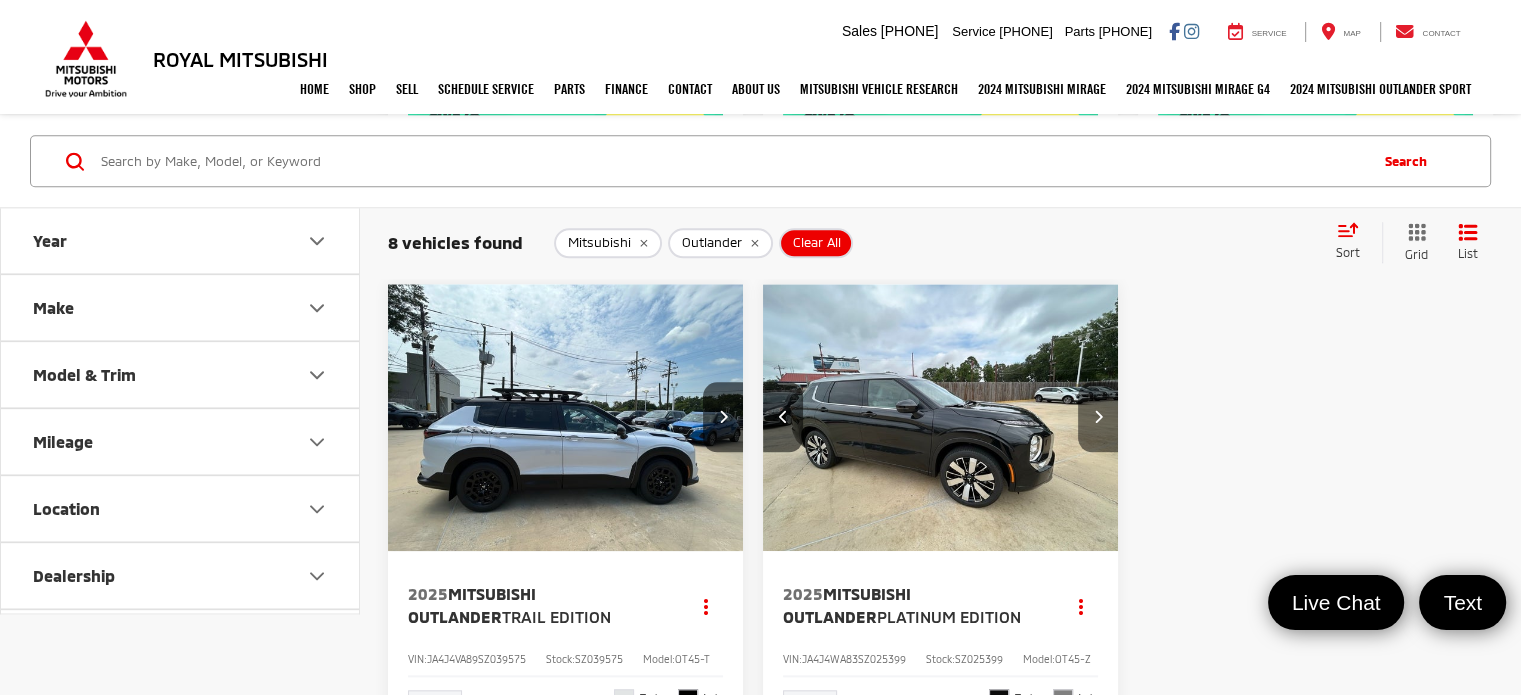 click at bounding box center (1098, 416) 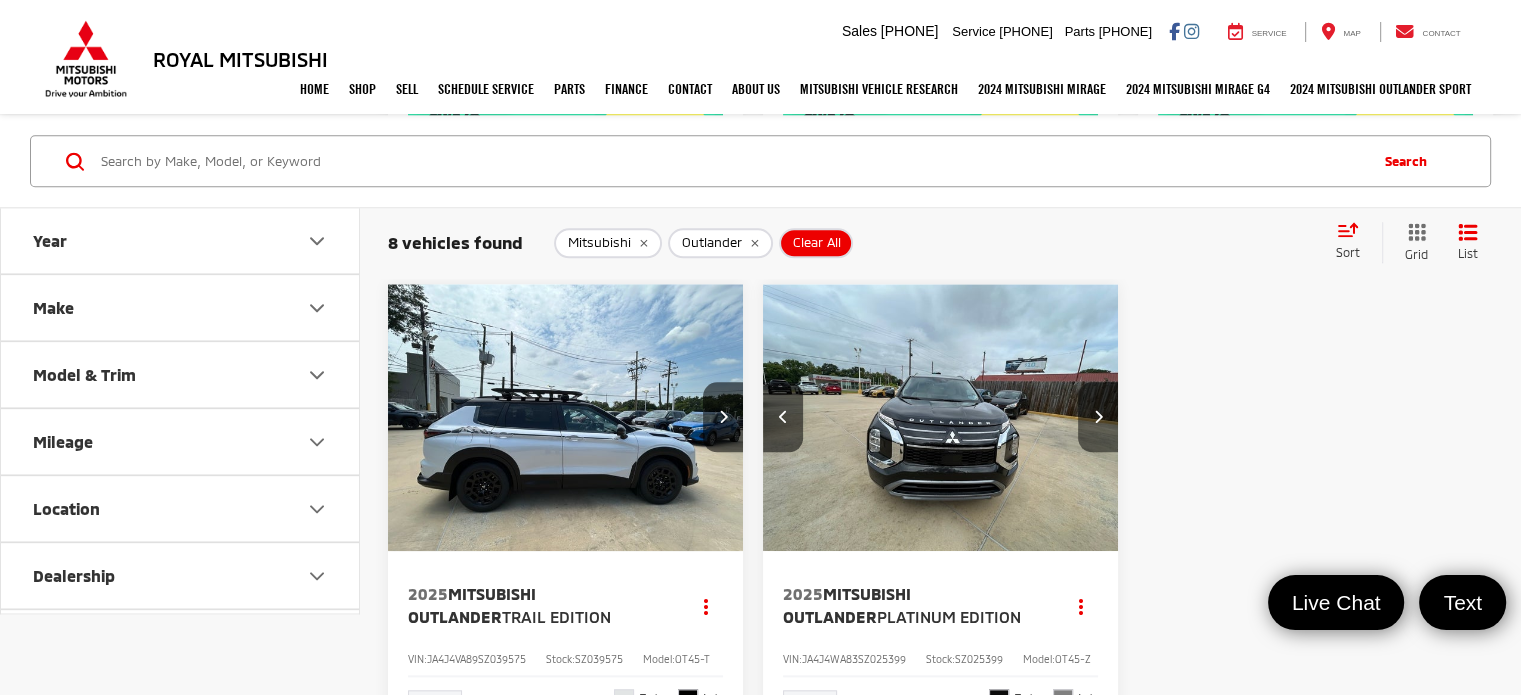 click at bounding box center (1098, 416) 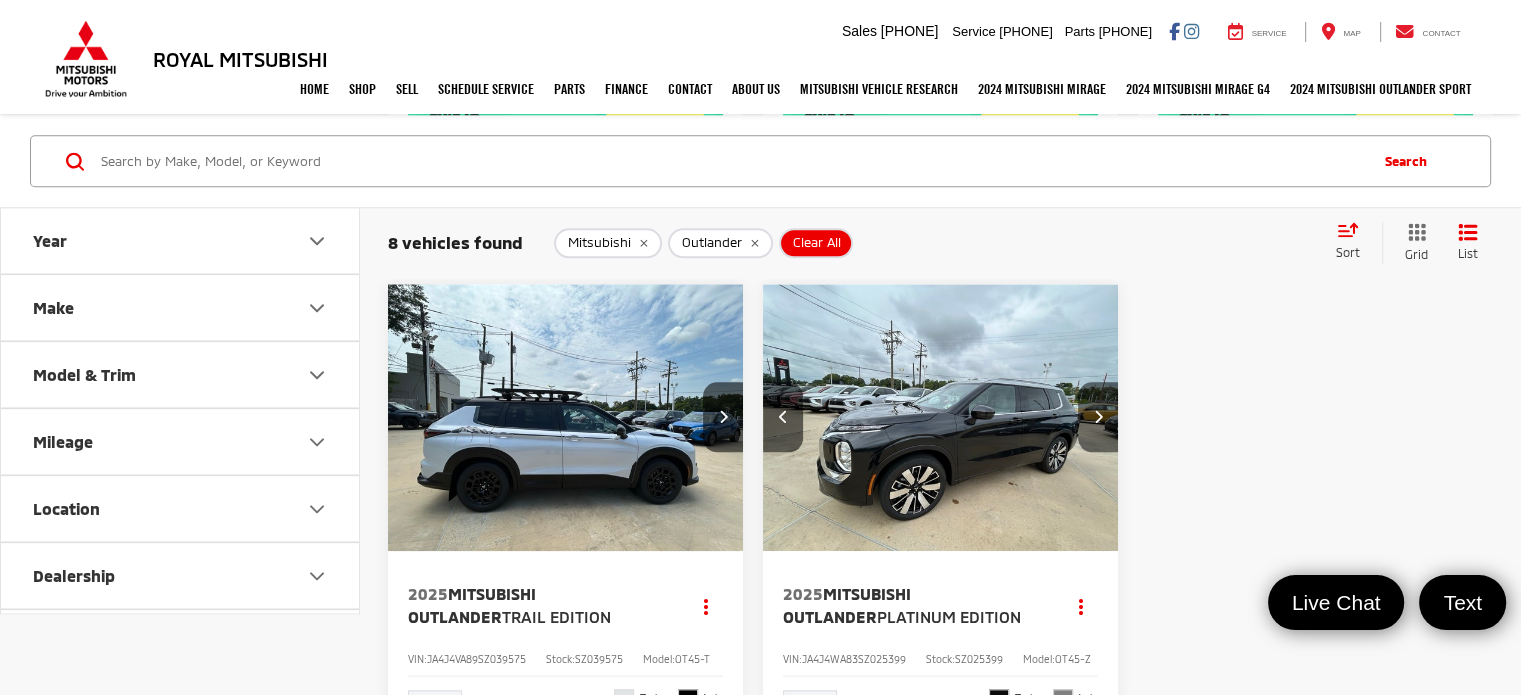 click at bounding box center [1098, 416] 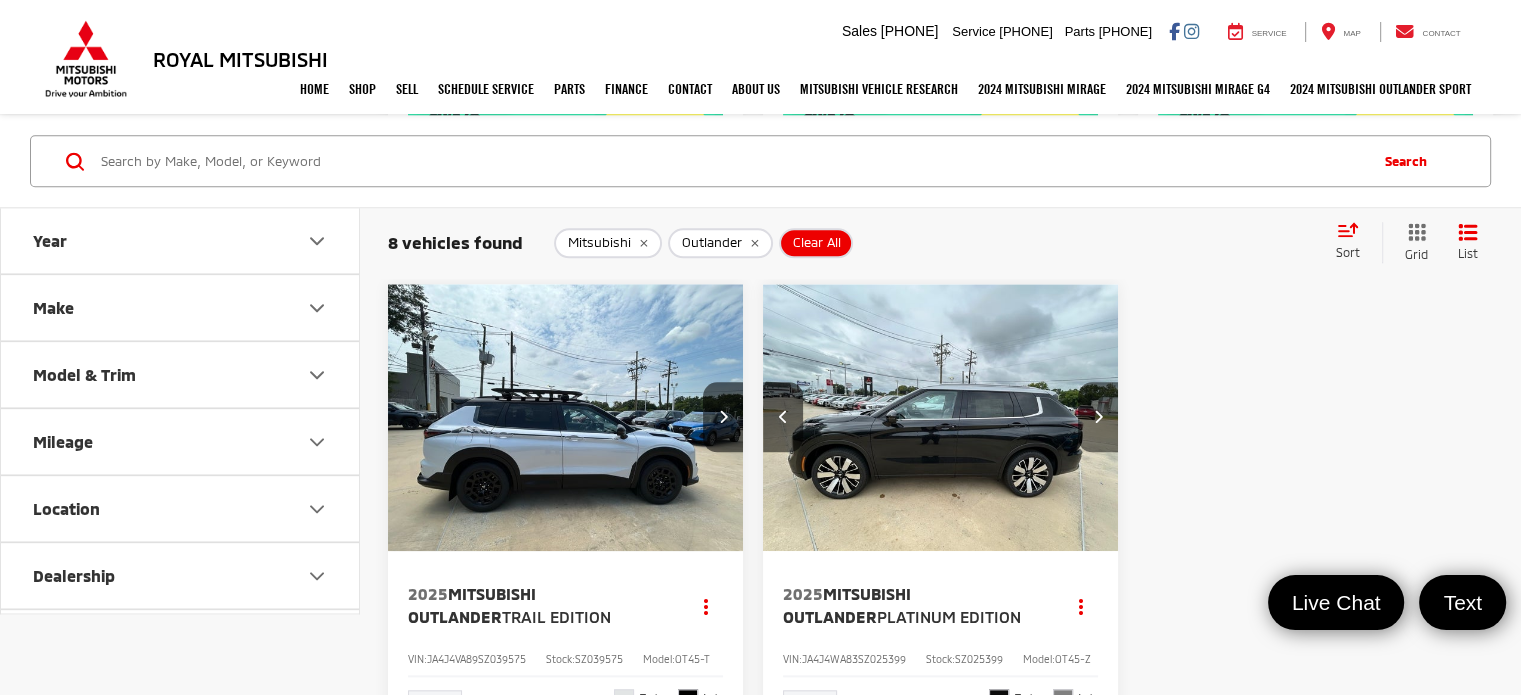 click at bounding box center [1098, 416] 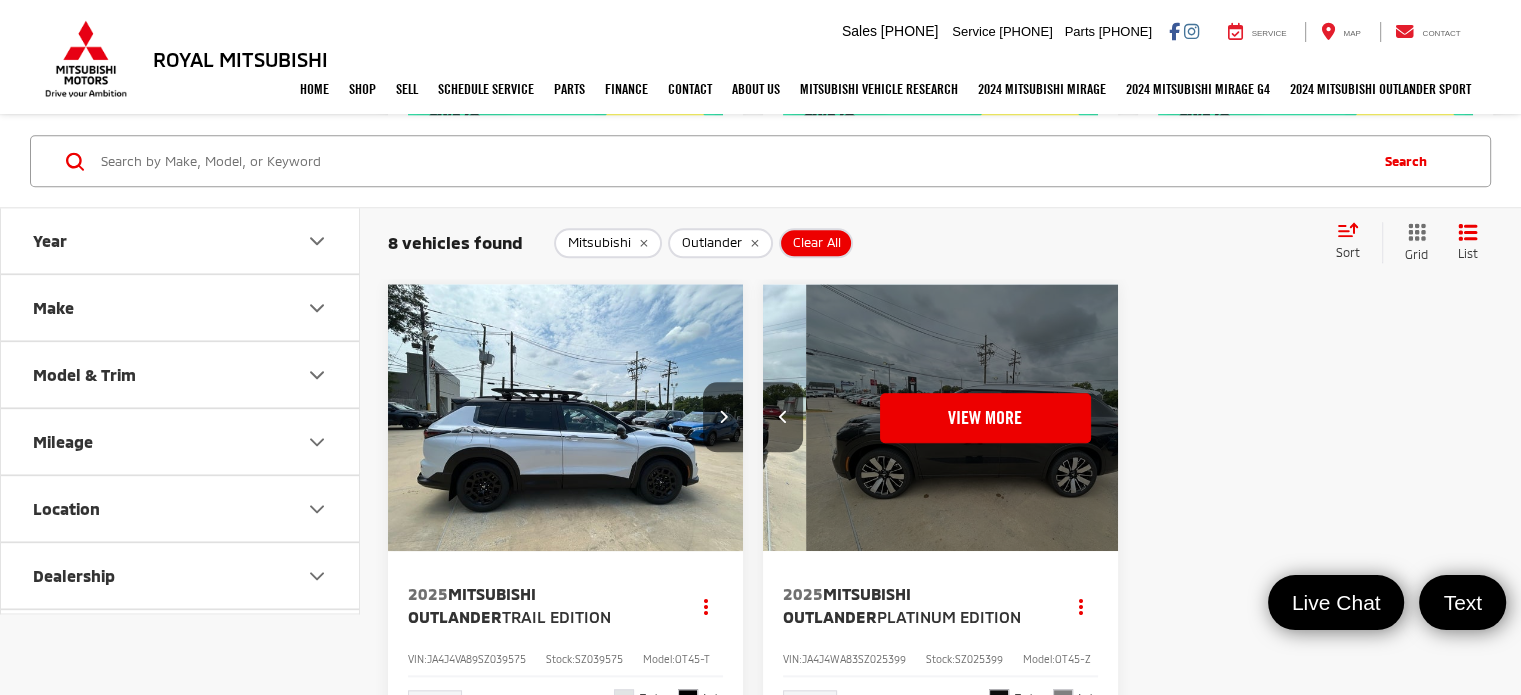 scroll, scrollTop: 0, scrollLeft: 1790, axis: horizontal 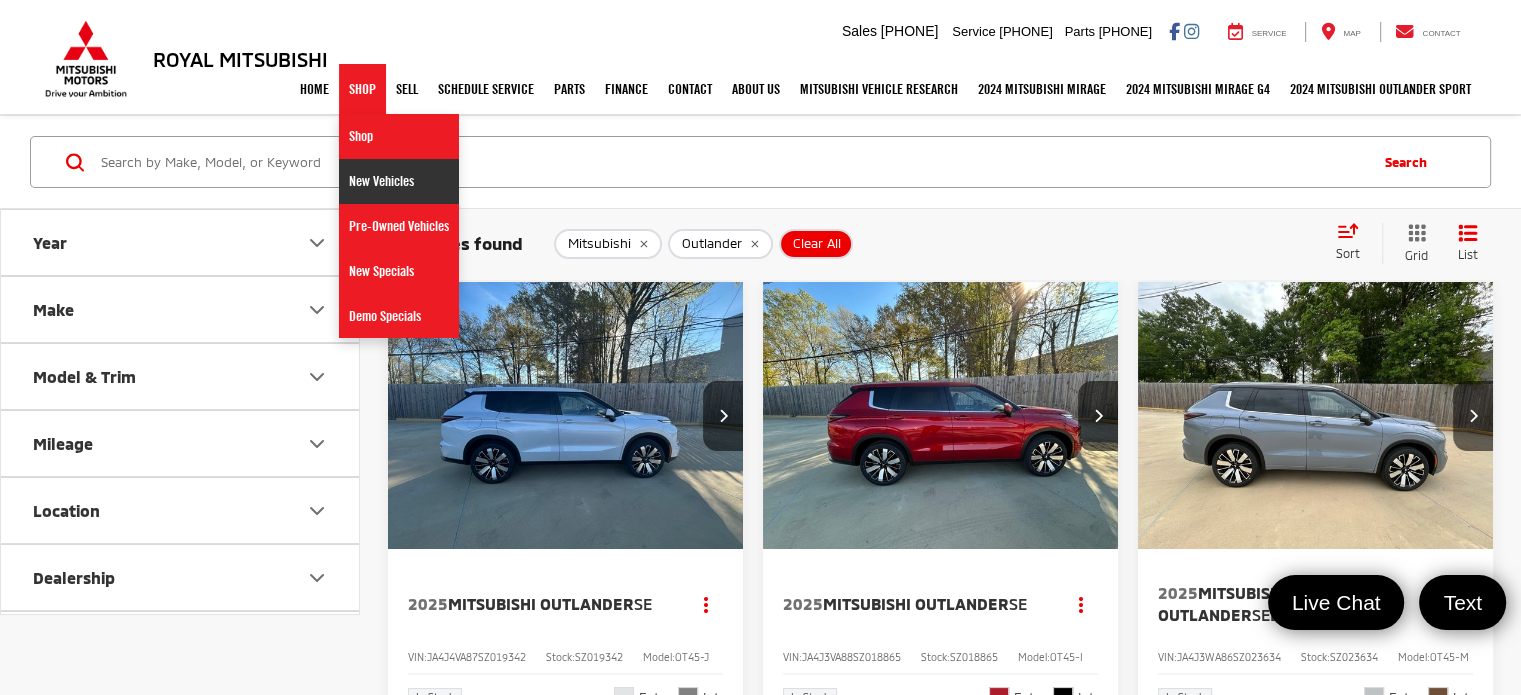 click on "New Vehicles" at bounding box center (399, 181) 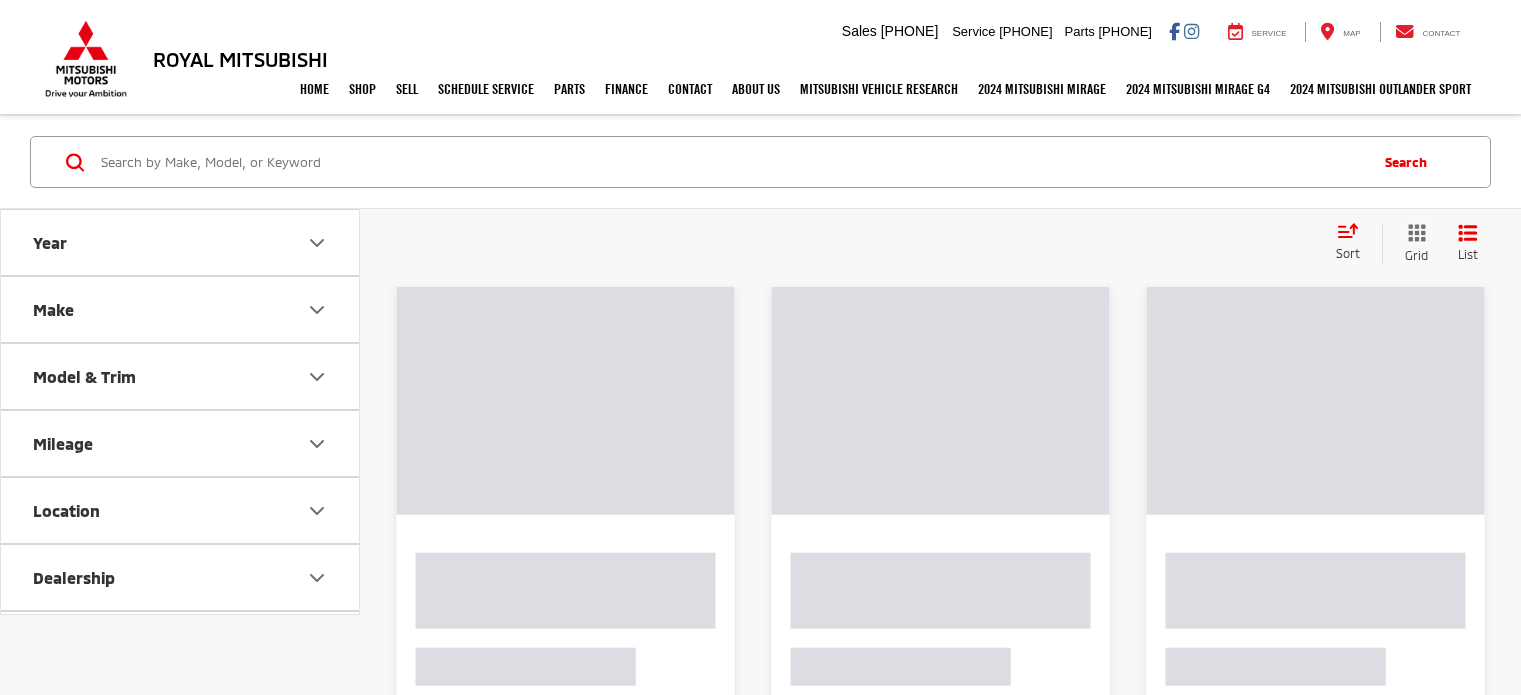 scroll, scrollTop: 0, scrollLeft: 0, axis: both 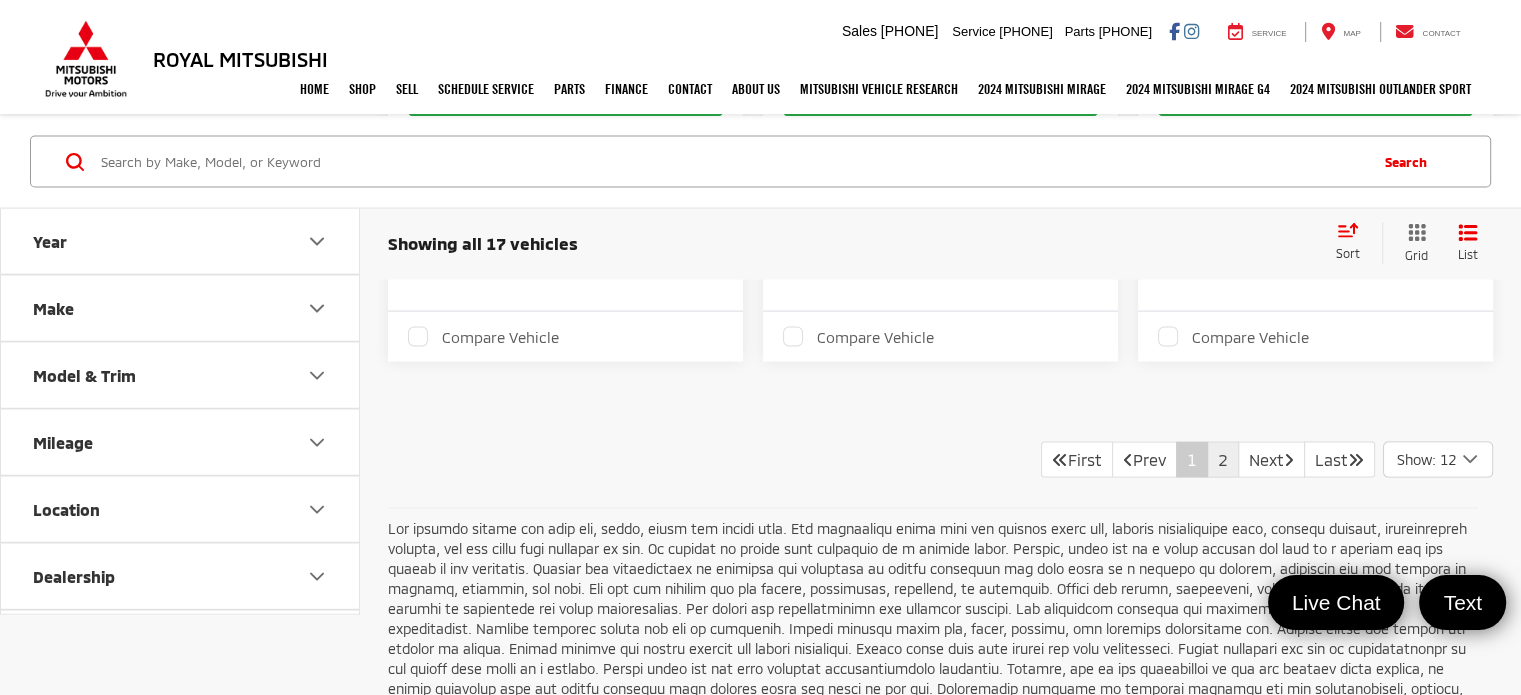 click on "2" at bounding box center (1223, 460) 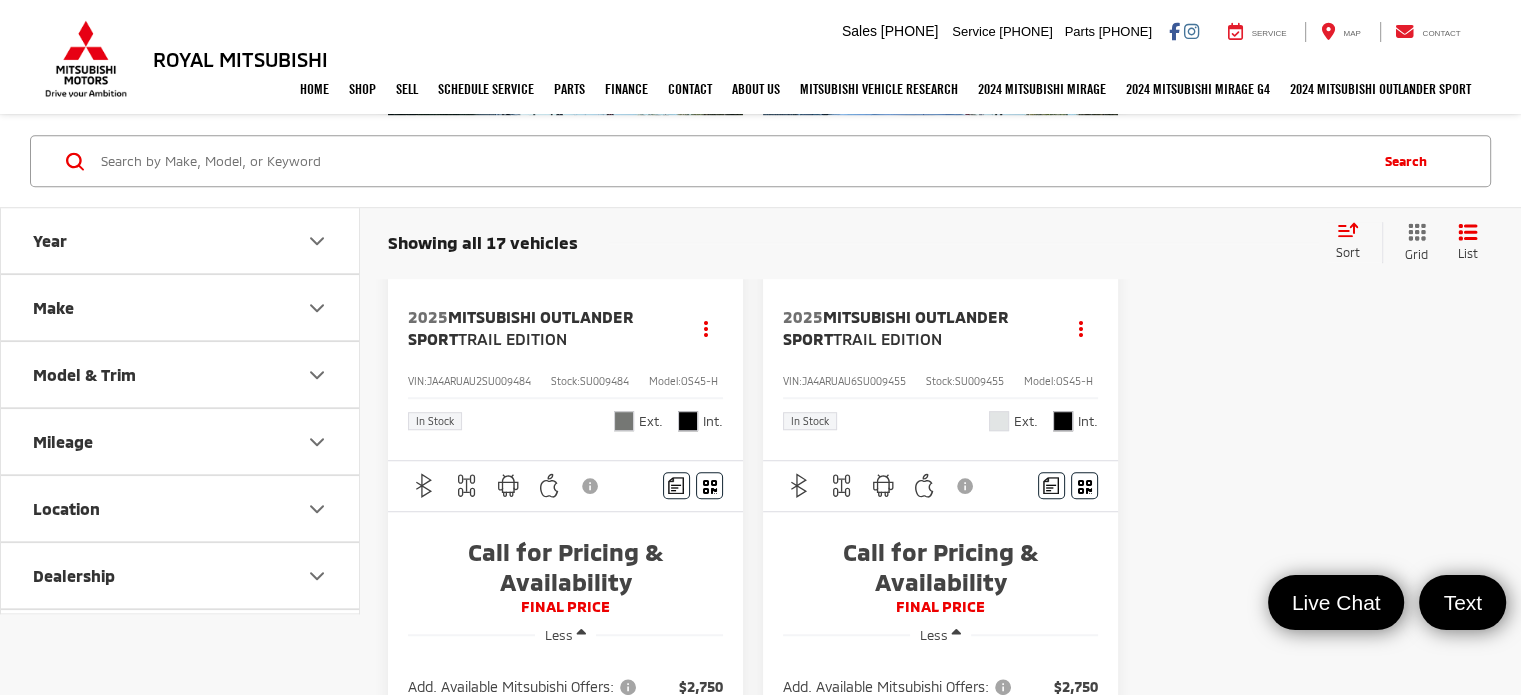 scroll, scrollTop: 1300, scrollLeft: 0, axis: vertical 